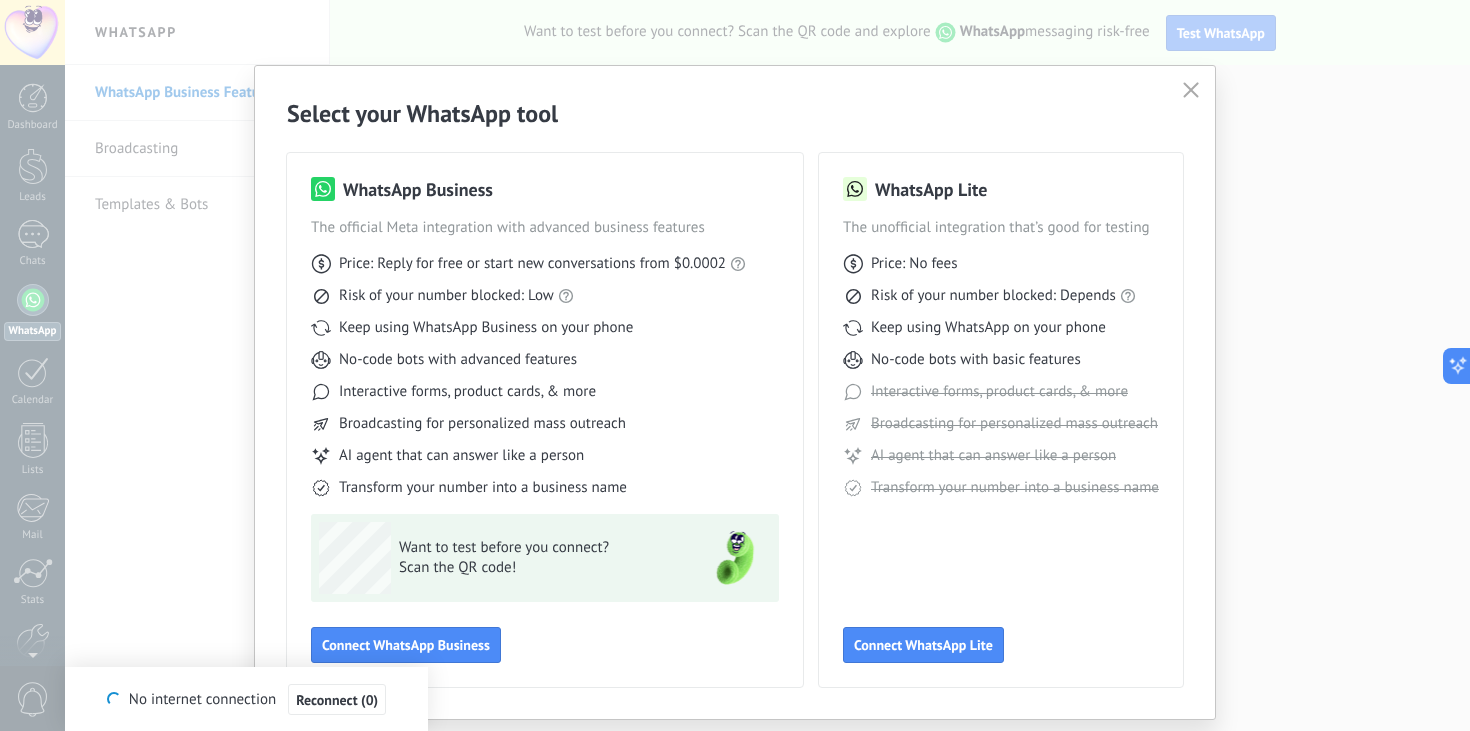 scroll, scrollTop: 0, scrollLeft: 0, axis: both 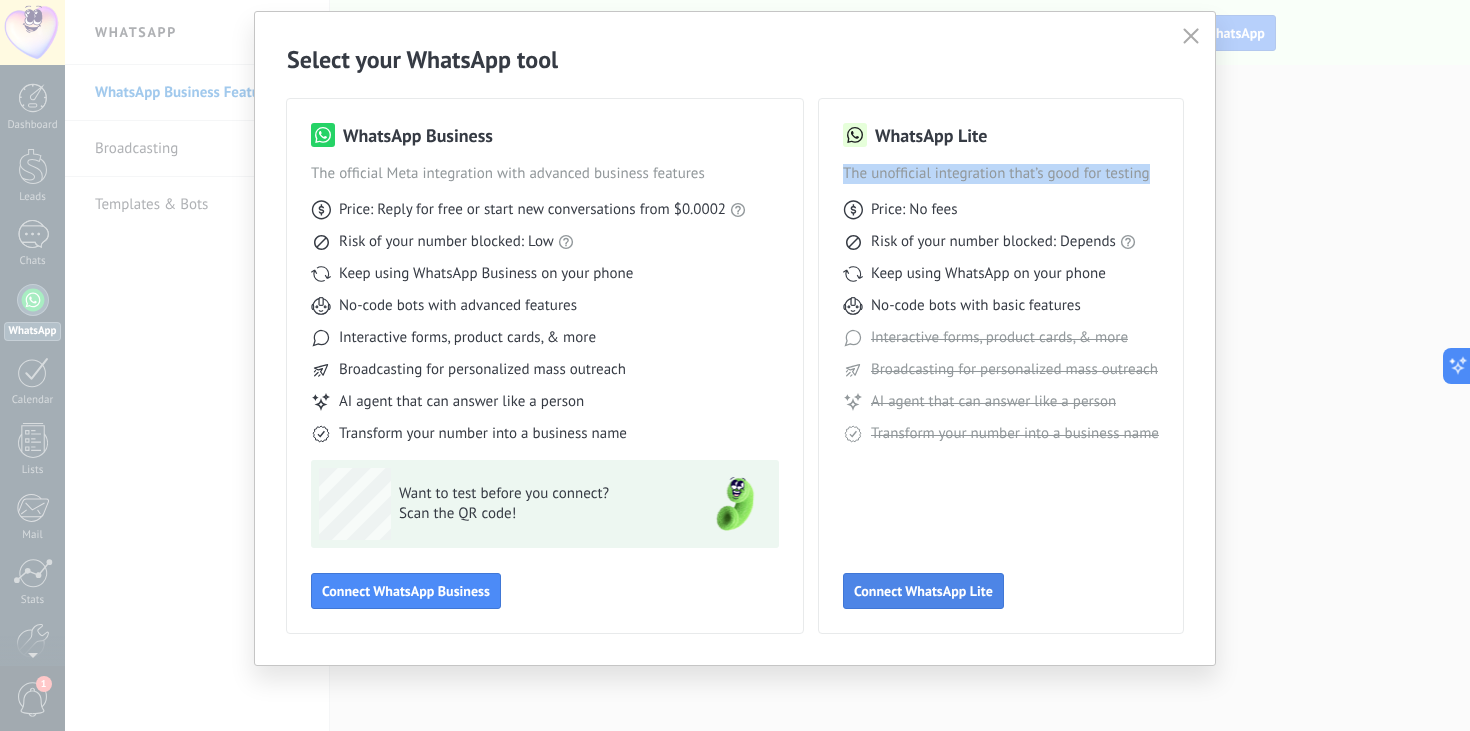click on "Connect WhatsApp Lite" at bounding box center (406, 591) 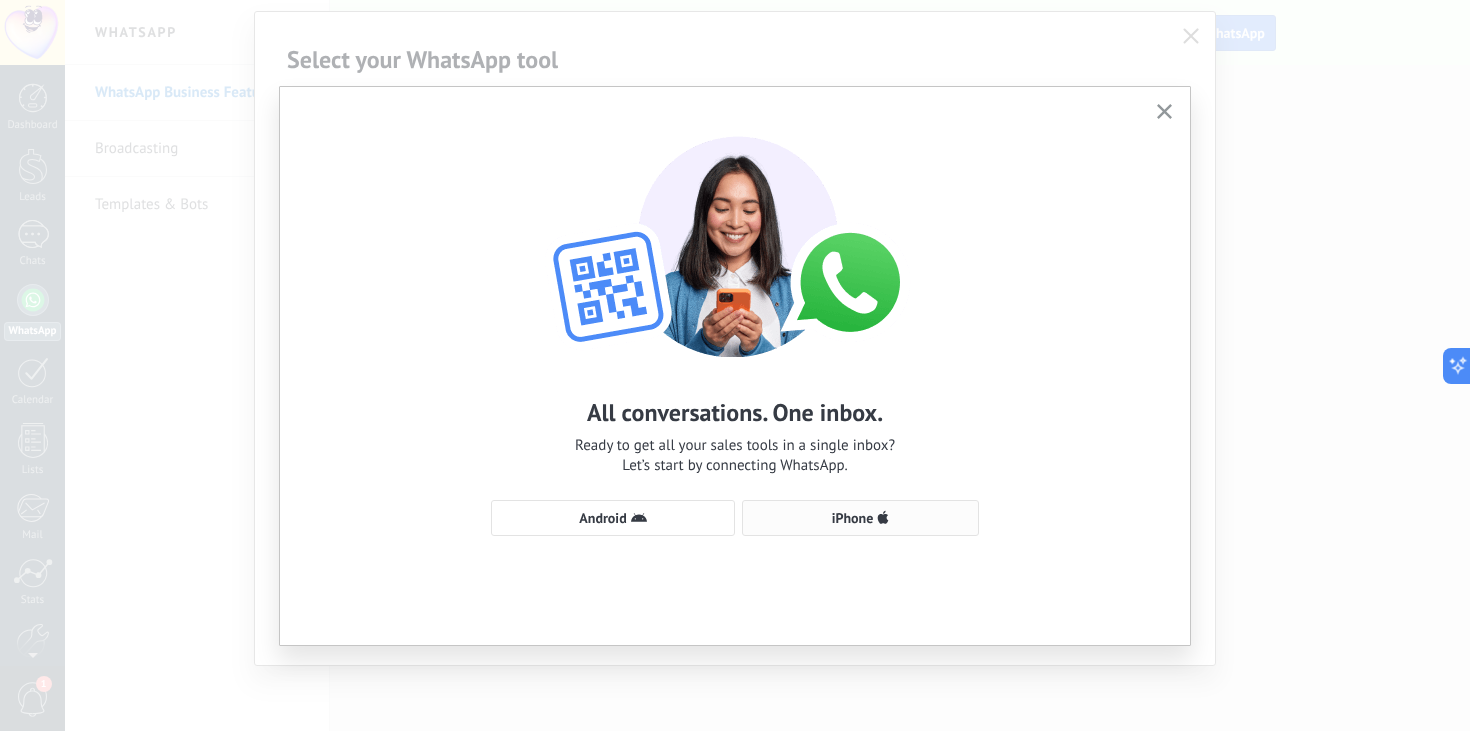 click on "iPhone" at bounding box center [602, 518] 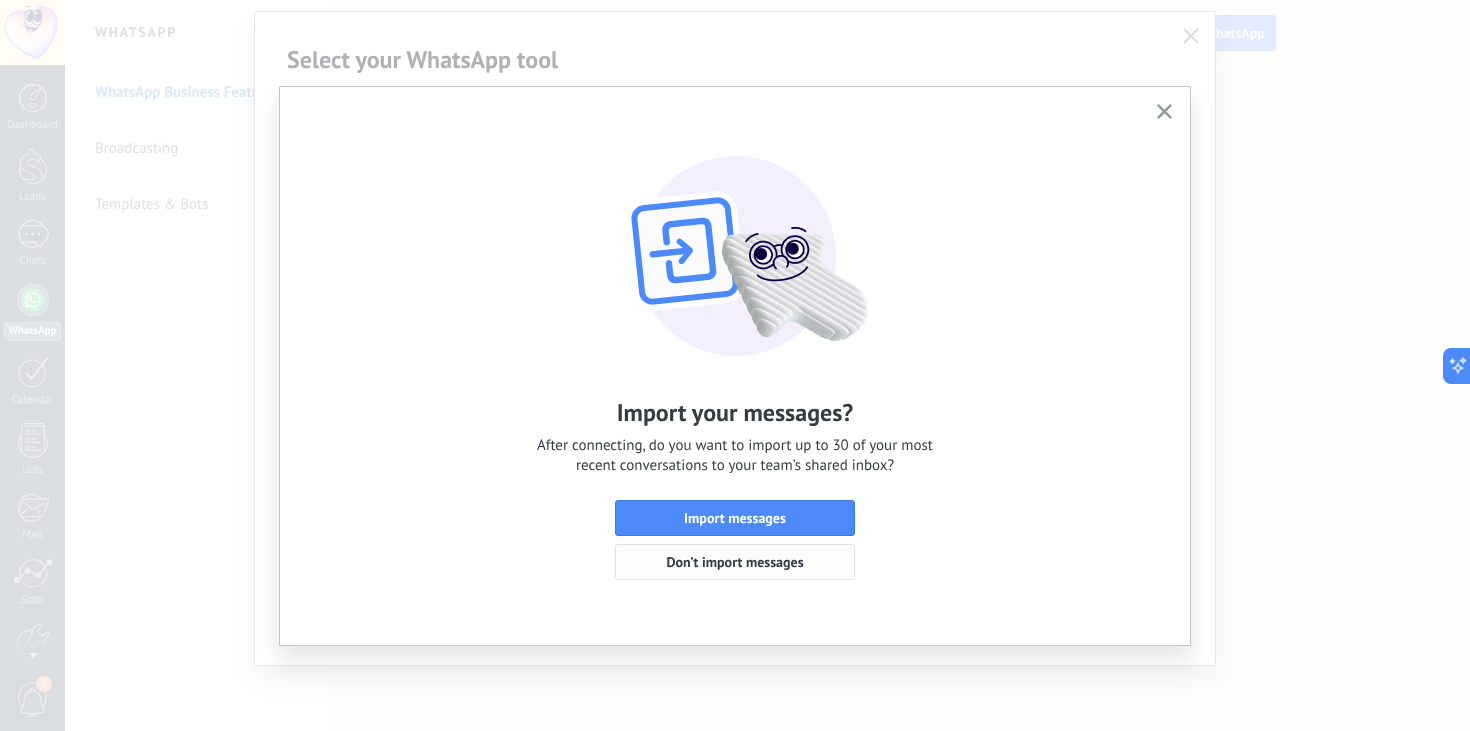 click on "Don’t import messages" at bounding box center [735, 562] 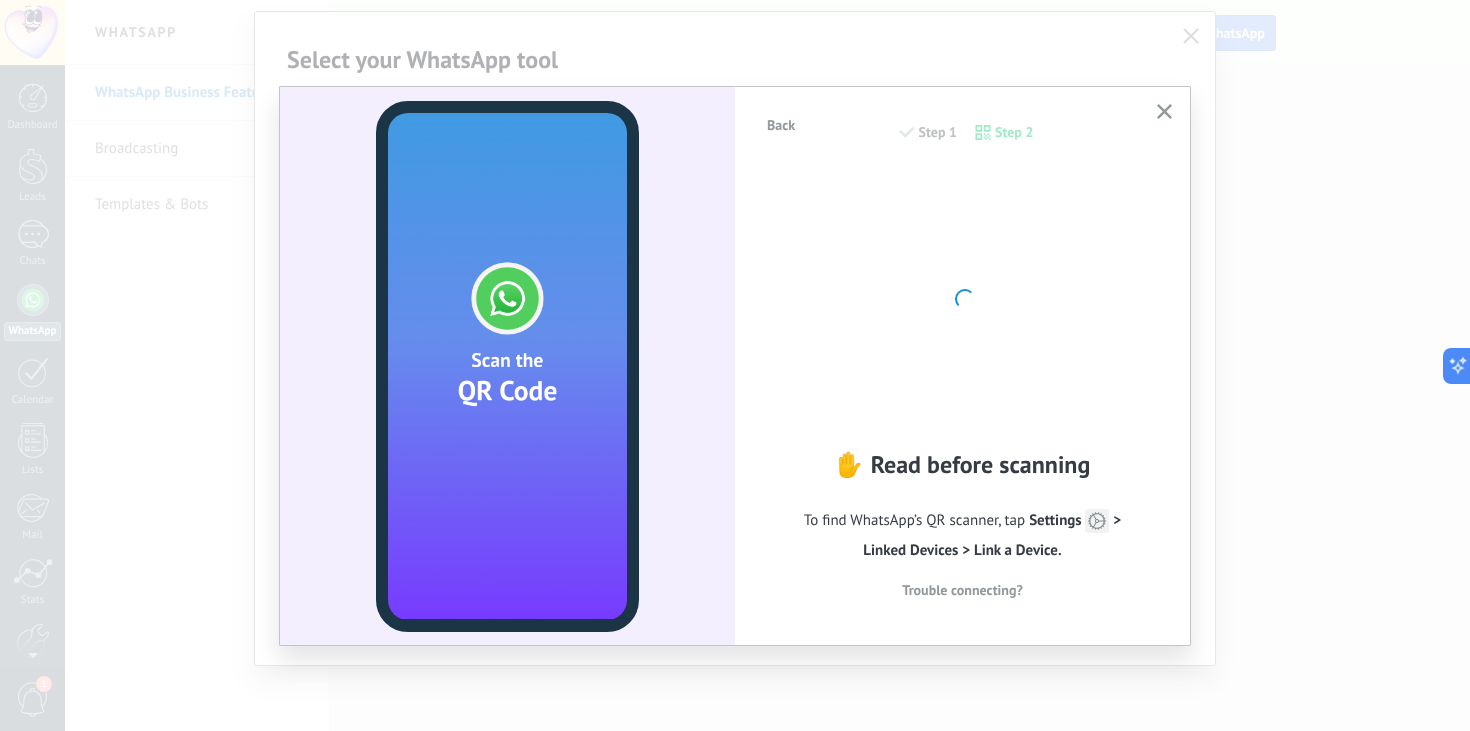 click at bounding box center [1164, 111] 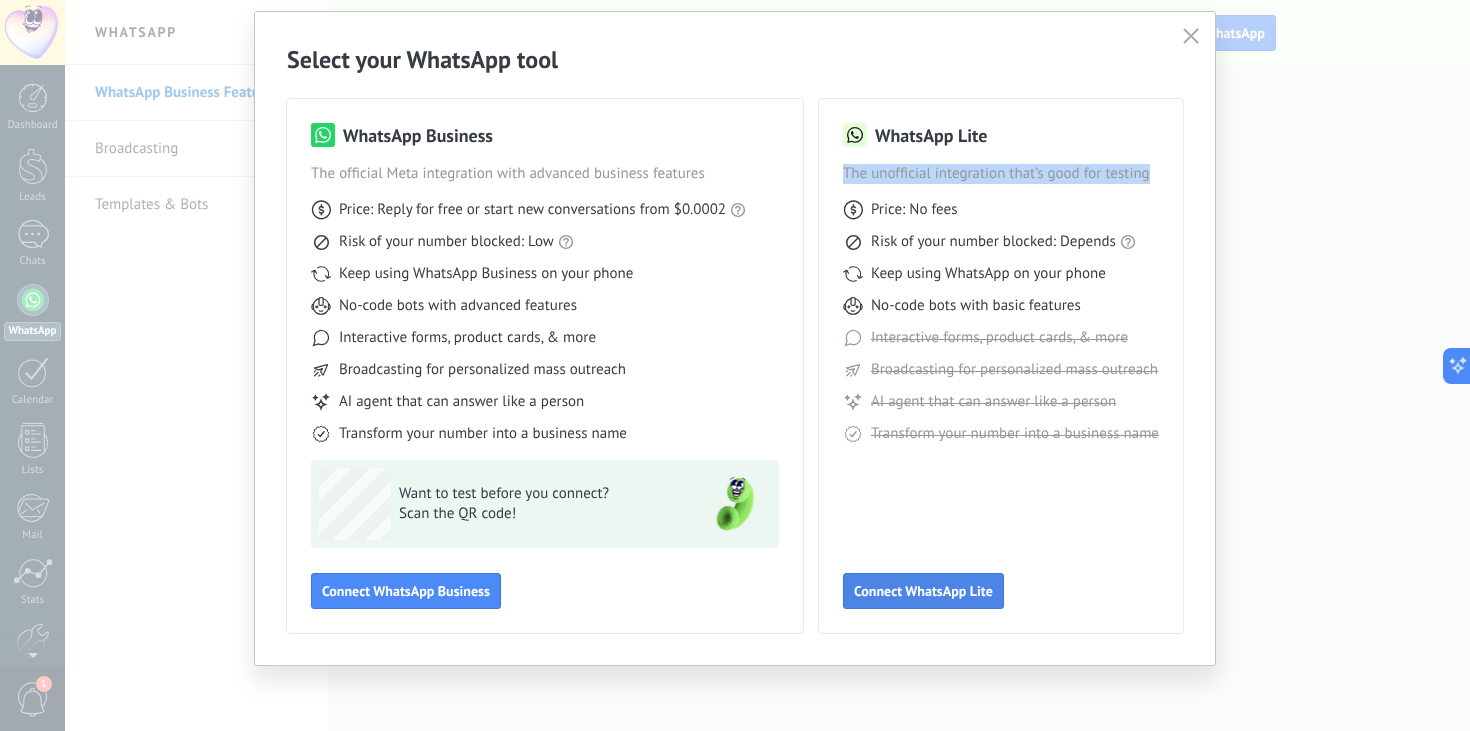 click on "Connect WhatsApp Lite" at bounding box center [406, 591] 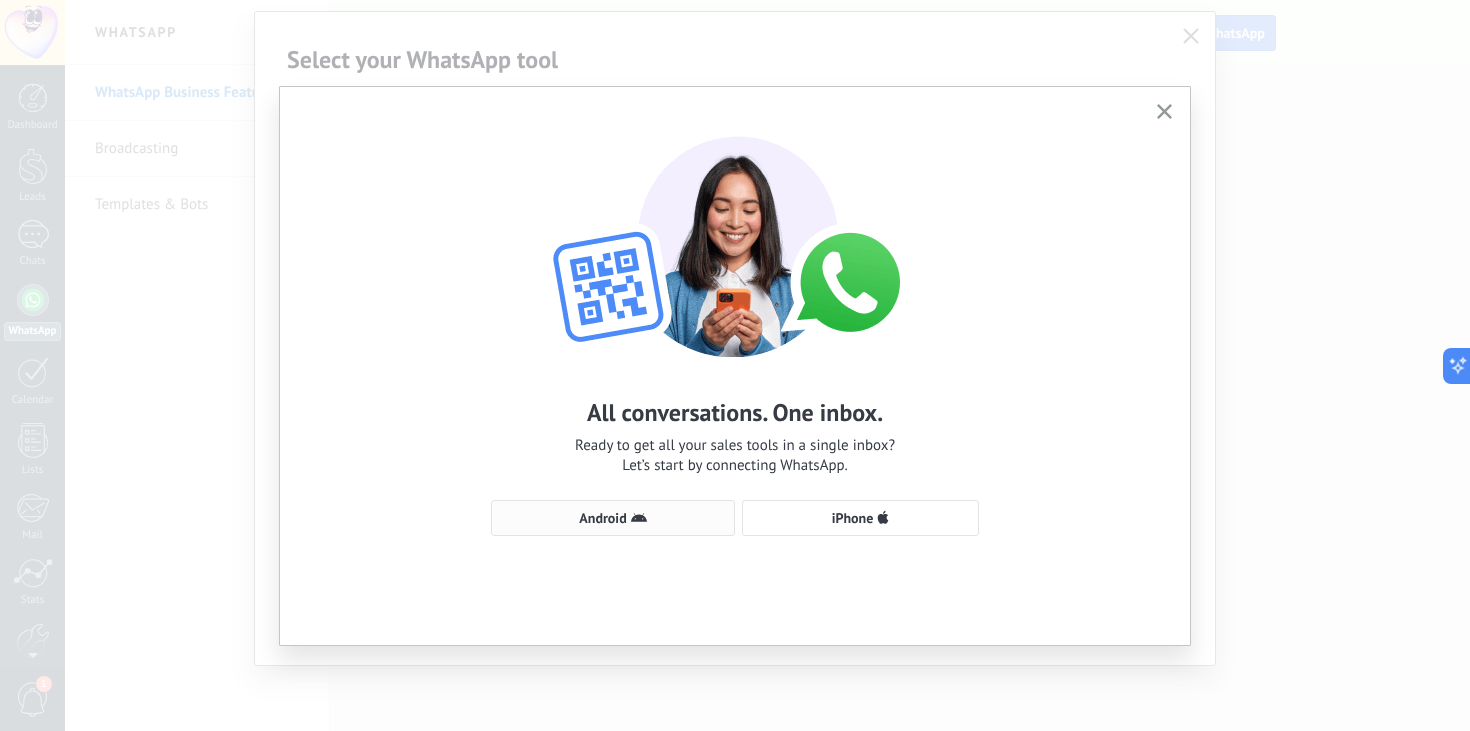 click on "Android" at bounding box center (613, 518) 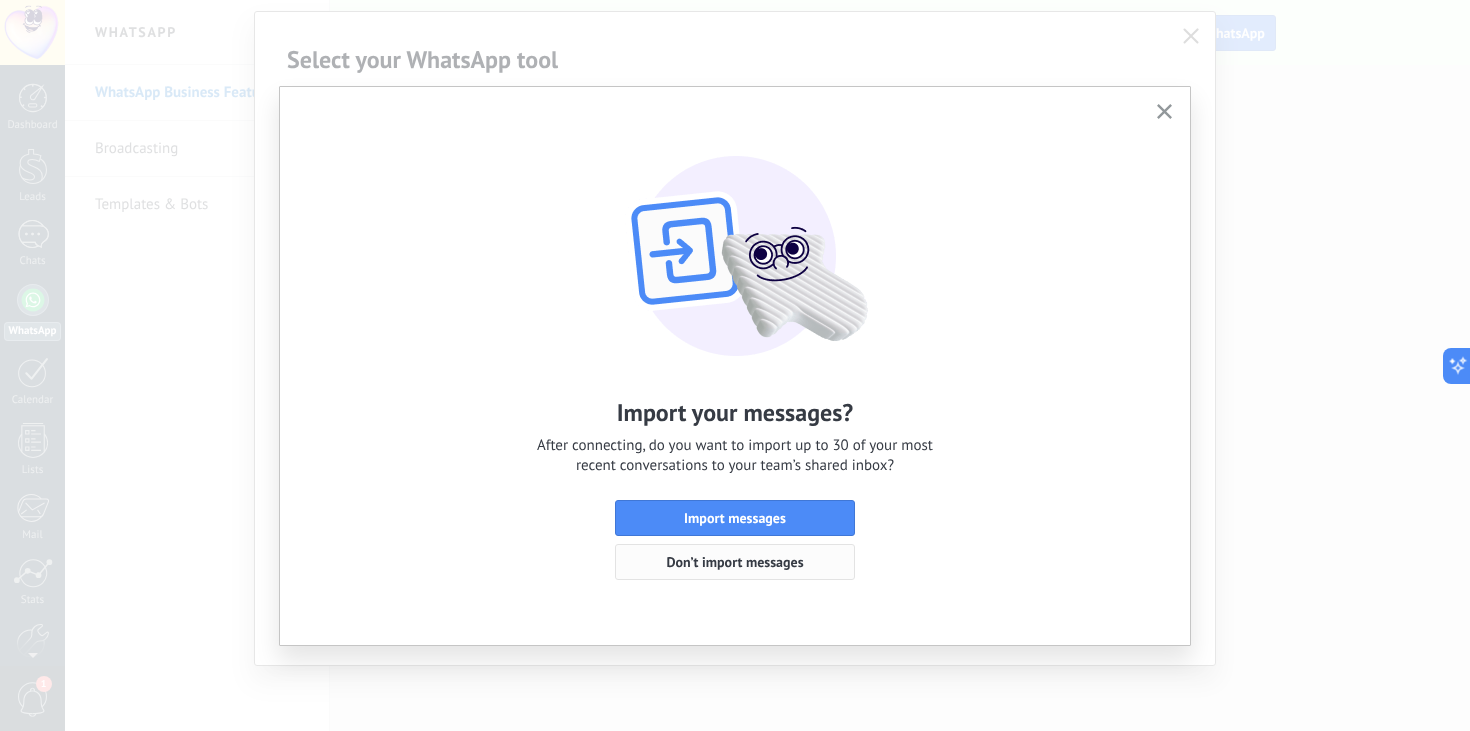 click on "Don’t import messages" at bounding box center [734, 562] 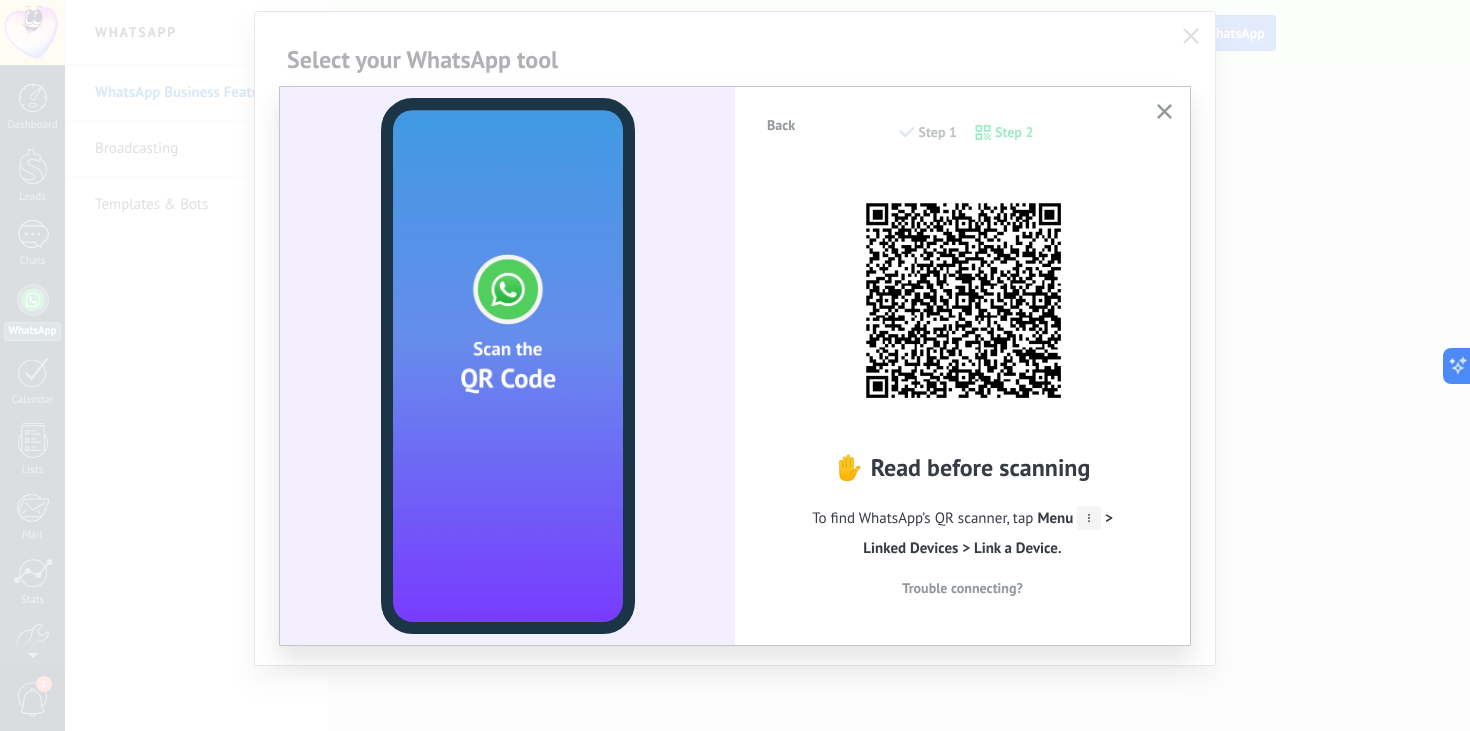 click at bounding box center [1164, 111] 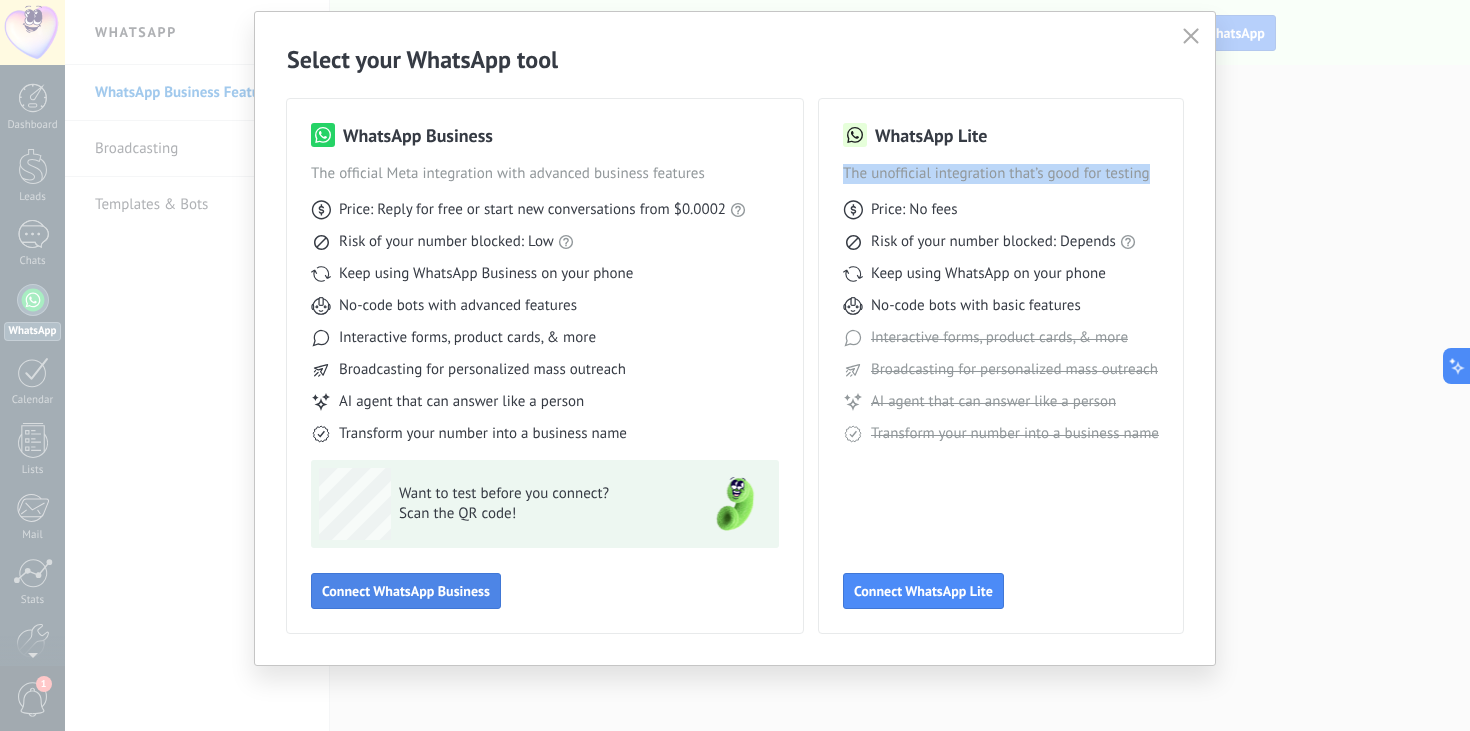 click on "Connect WhatsApp Business" at bounding box center [406, 591] 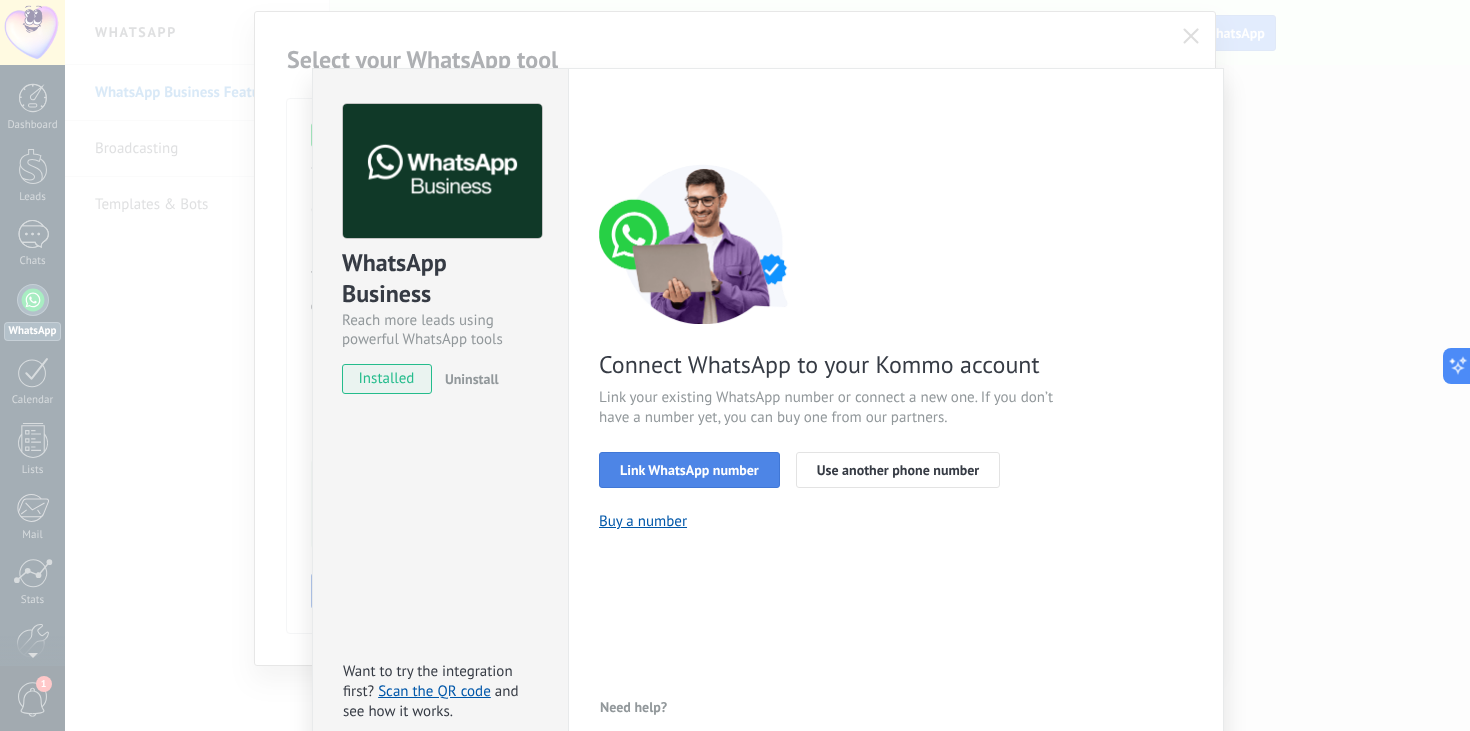 click on "Link WhatsApp number" at bounding box center [689, 470] 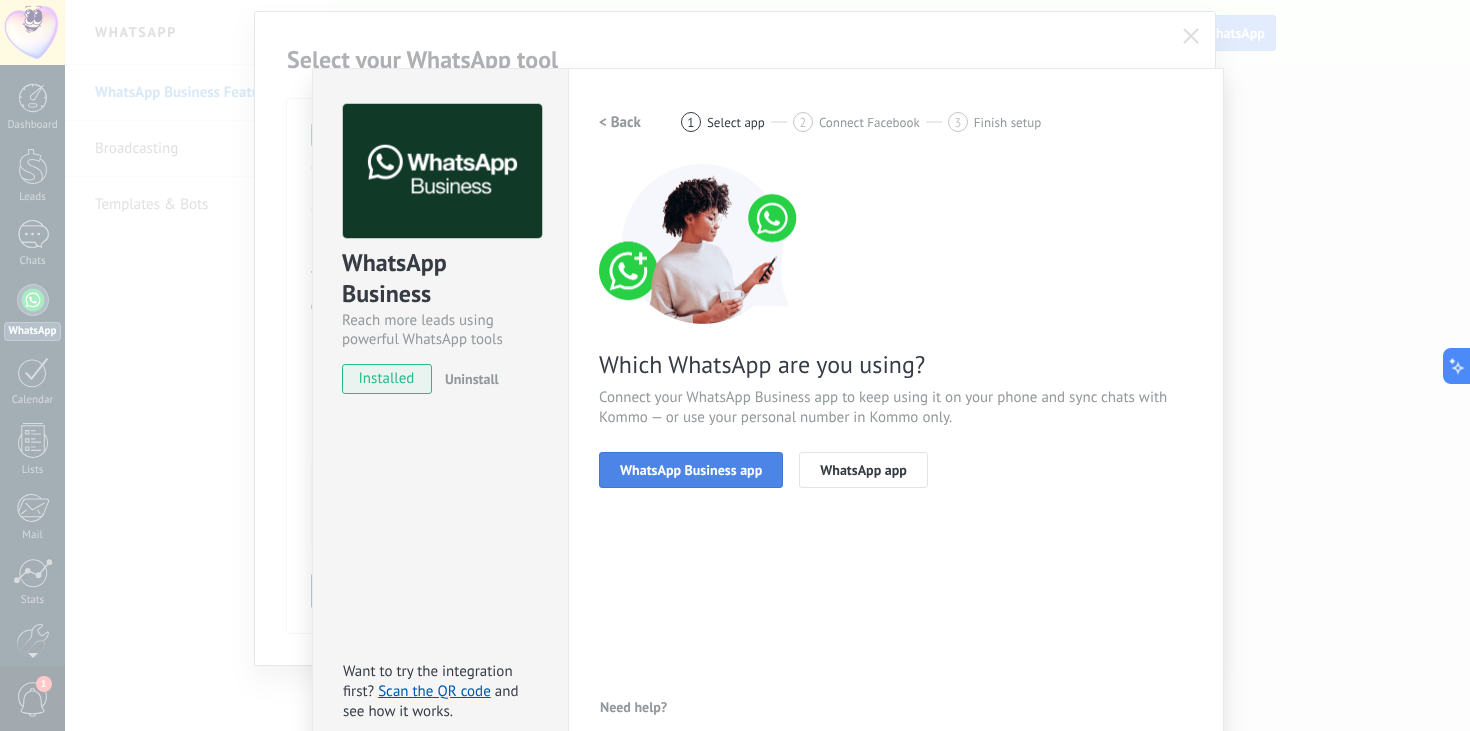 click on "WhatsApp Business app" at bounding box center [691, 470] 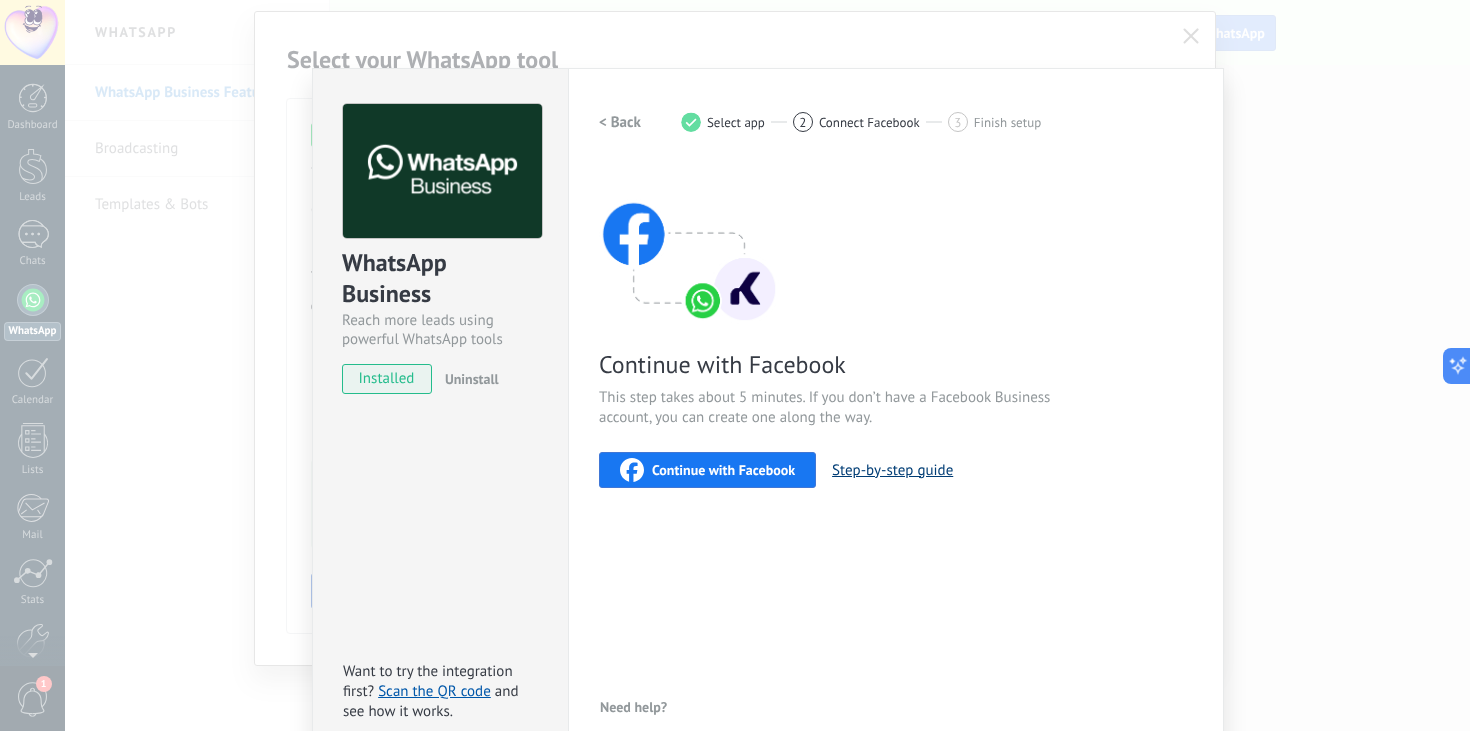 click on "Step-by-step guide" at bounding box center (892, 470) 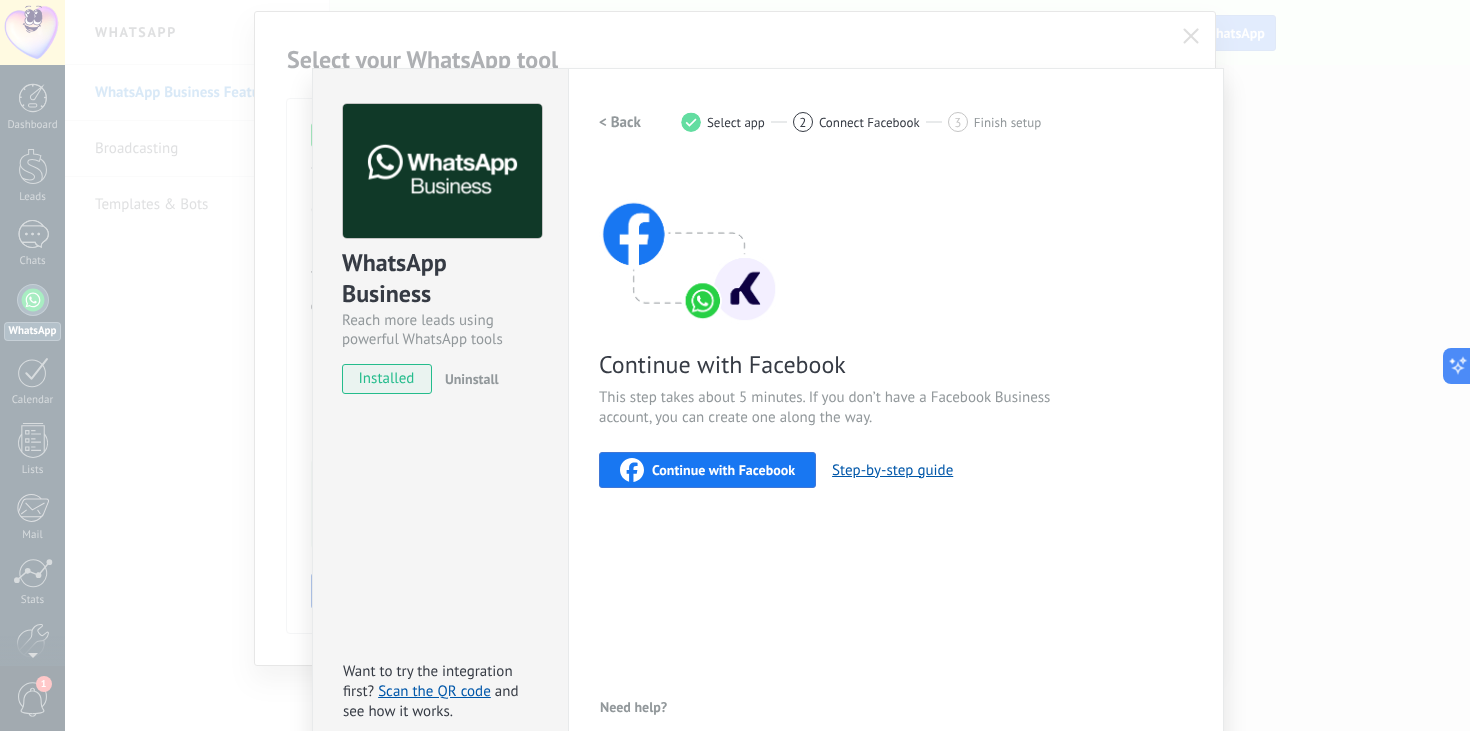 click on "WhatsApp Business Features Available on all plans. Kommo doesn’t charge for this integration. To access powerful tools like Automations and Reach more leads using powerful WhatsApp tools installed Uninstall Want to try the integration first? Scan the QR code and see how it works. Settings Authorization This tab logs the users who have granted integration access to this account. If you want to to remove a user's ability to send requests to the account on behalf of this integration, you can revoke access. If access is revoked from all users, the integration will stop working. This app is installed, but no one has given it access yet. WhatsApp Cloud API more _: Save < Back 1 Select app 2 Connect Facebook 3 Finish setup Continue with Facebook This step takes about 5 minutes. If you don’t have a Facebook Business account, you can create one along the way. Continue with Facebook Step-by-step guide Need help?" at bounding box center [767, 365] 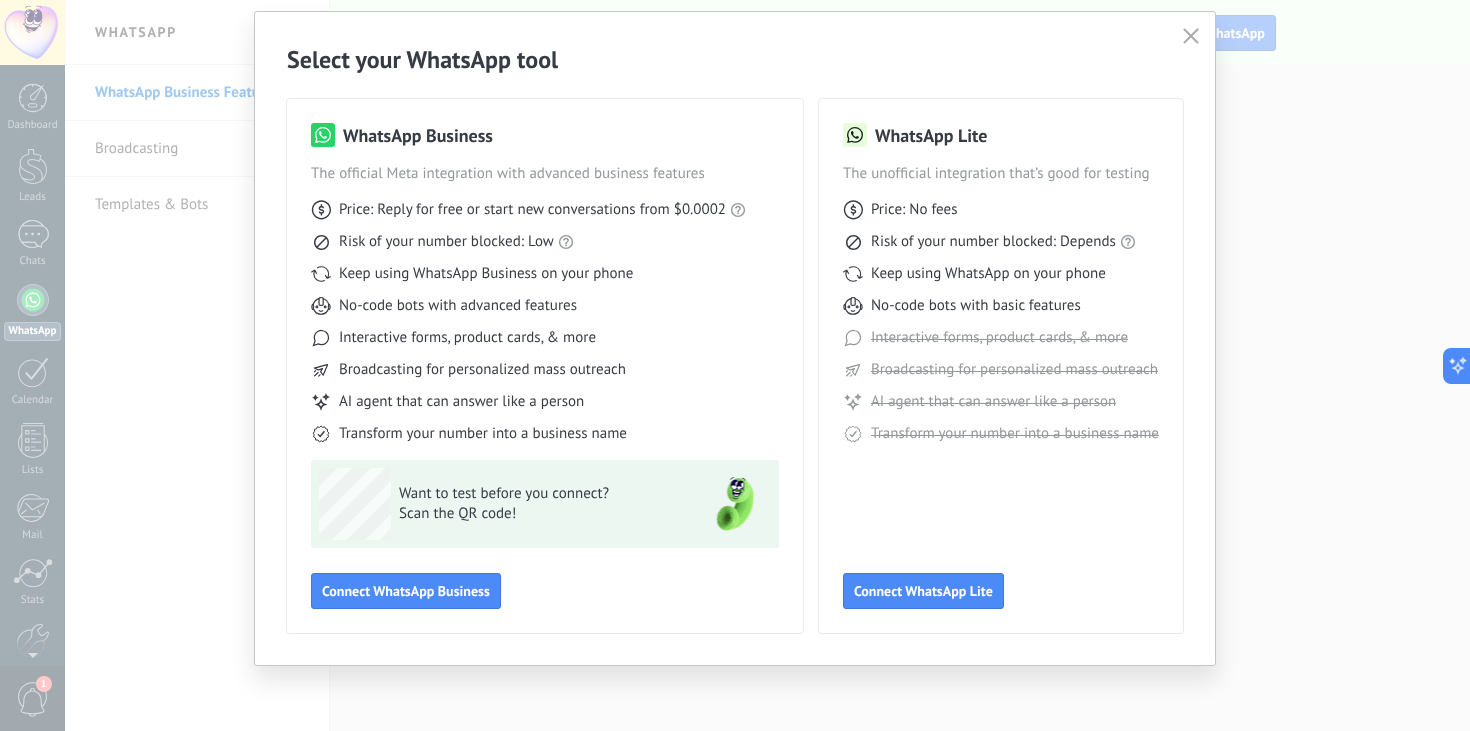 click at bounding box center (1191, 36) 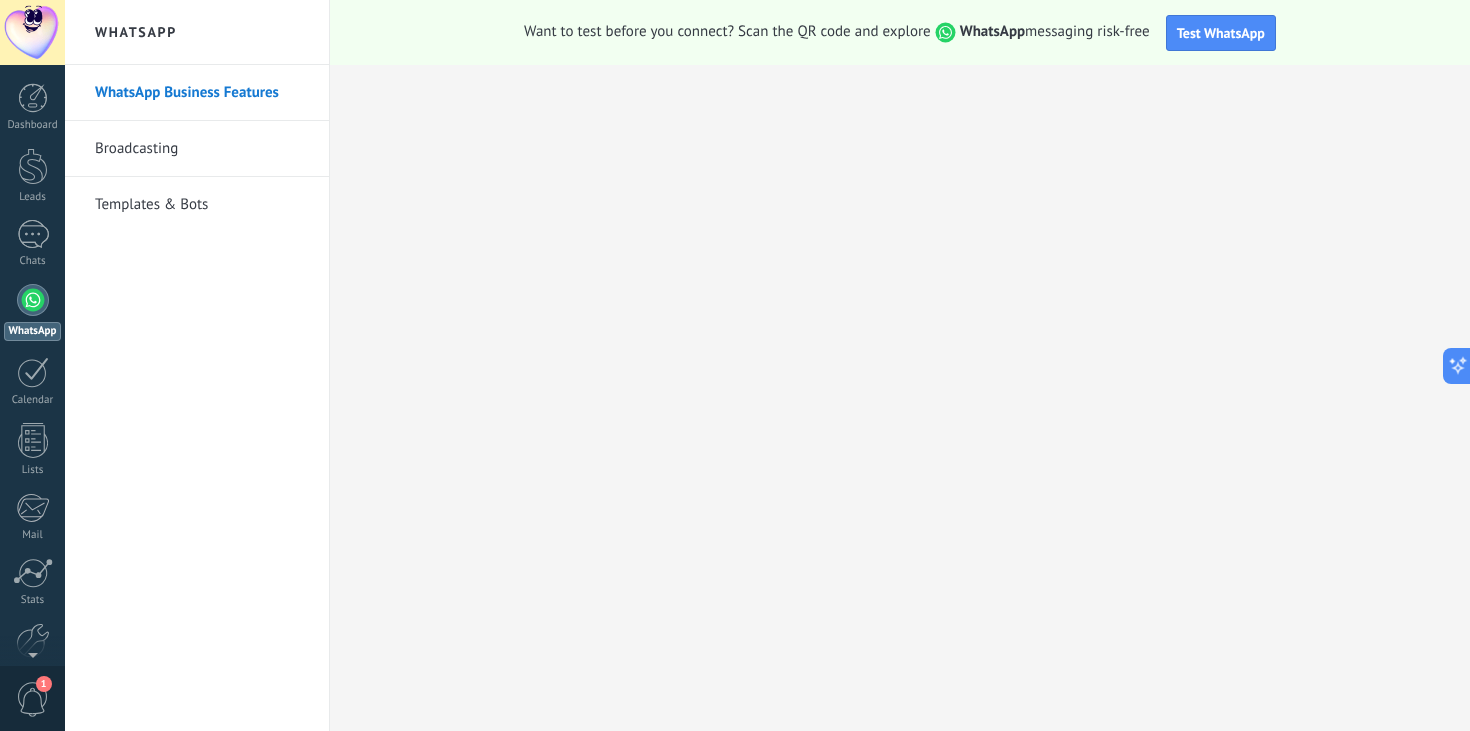 scroll, scrollTop: 0, scrollLeft: 0, axis: both 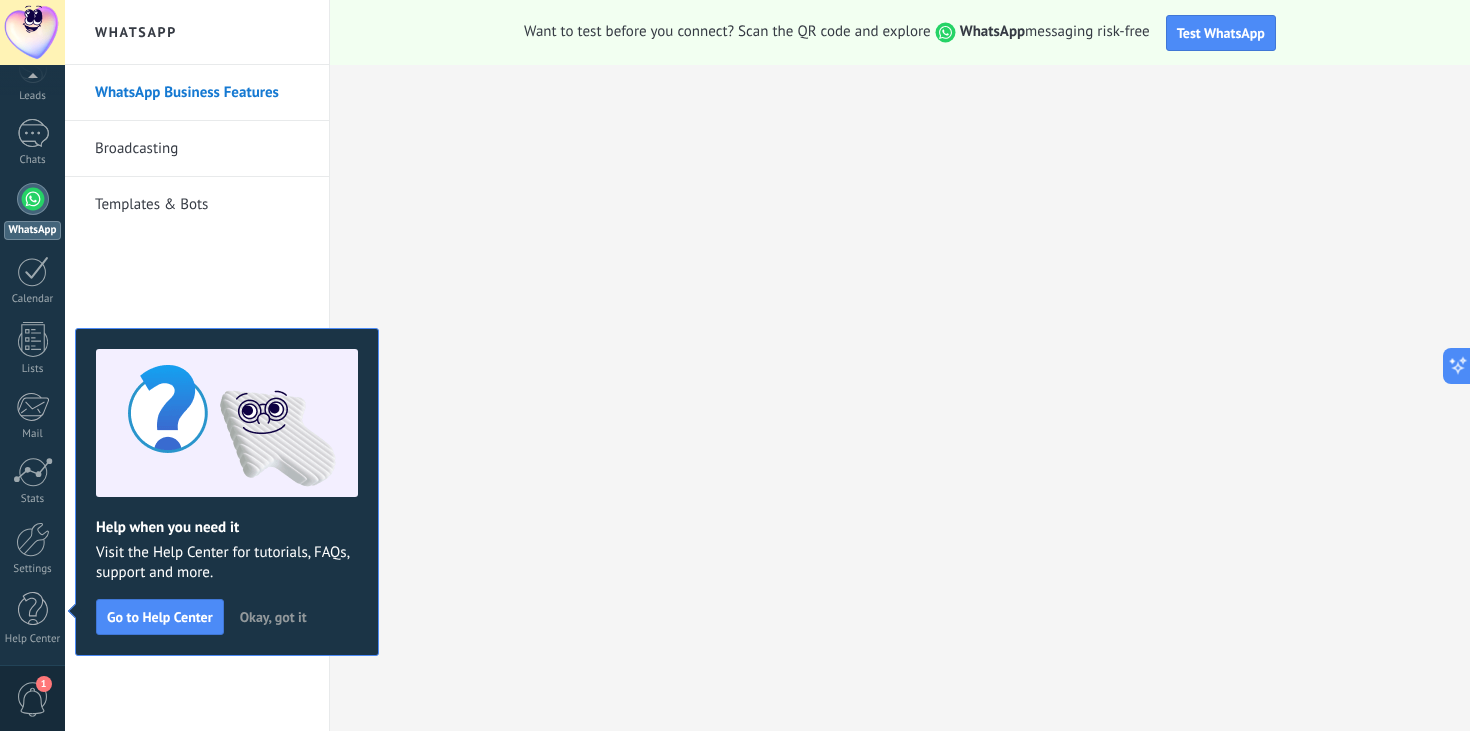 click on "Okay, got it" at bounding box center [273, 617] 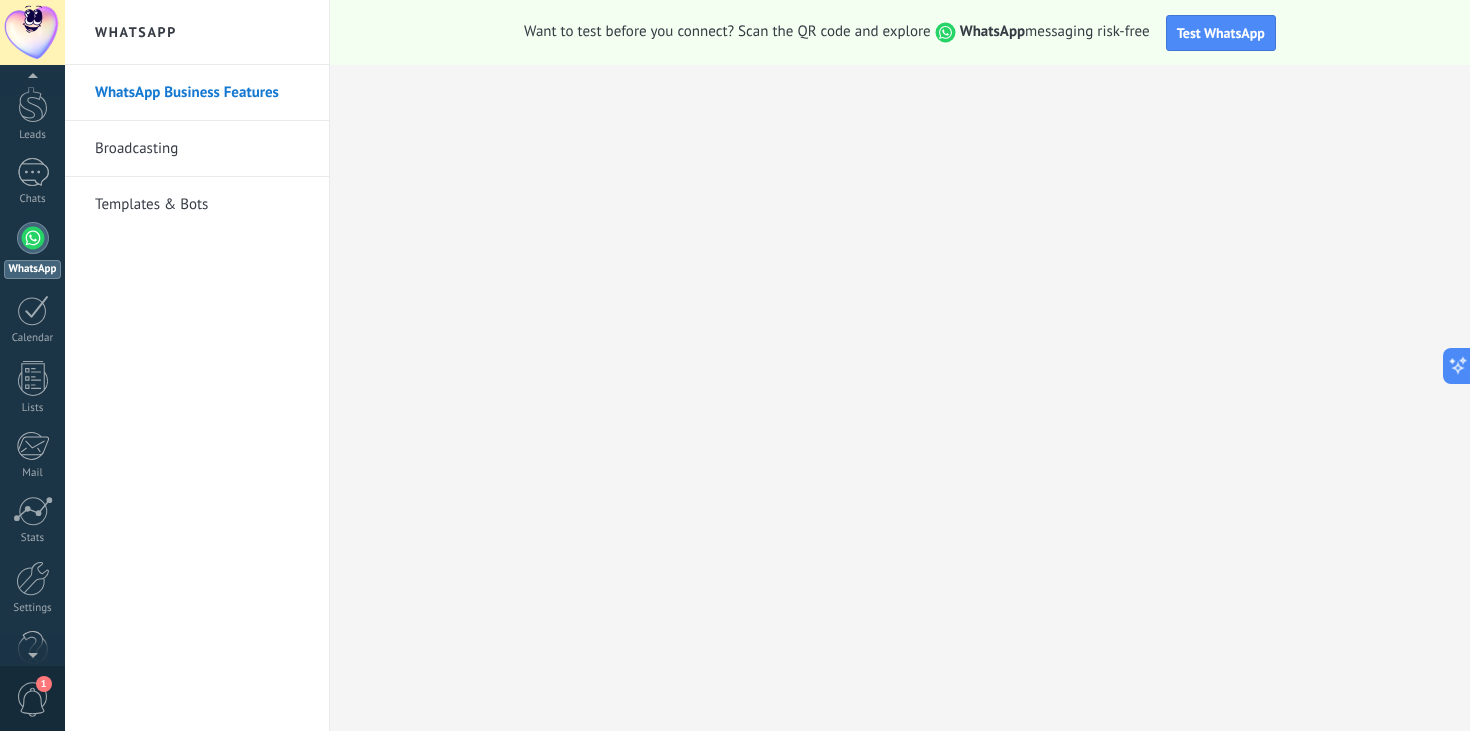scroll, scrollTop: 41, scrollLeft: 0, axis: vertical 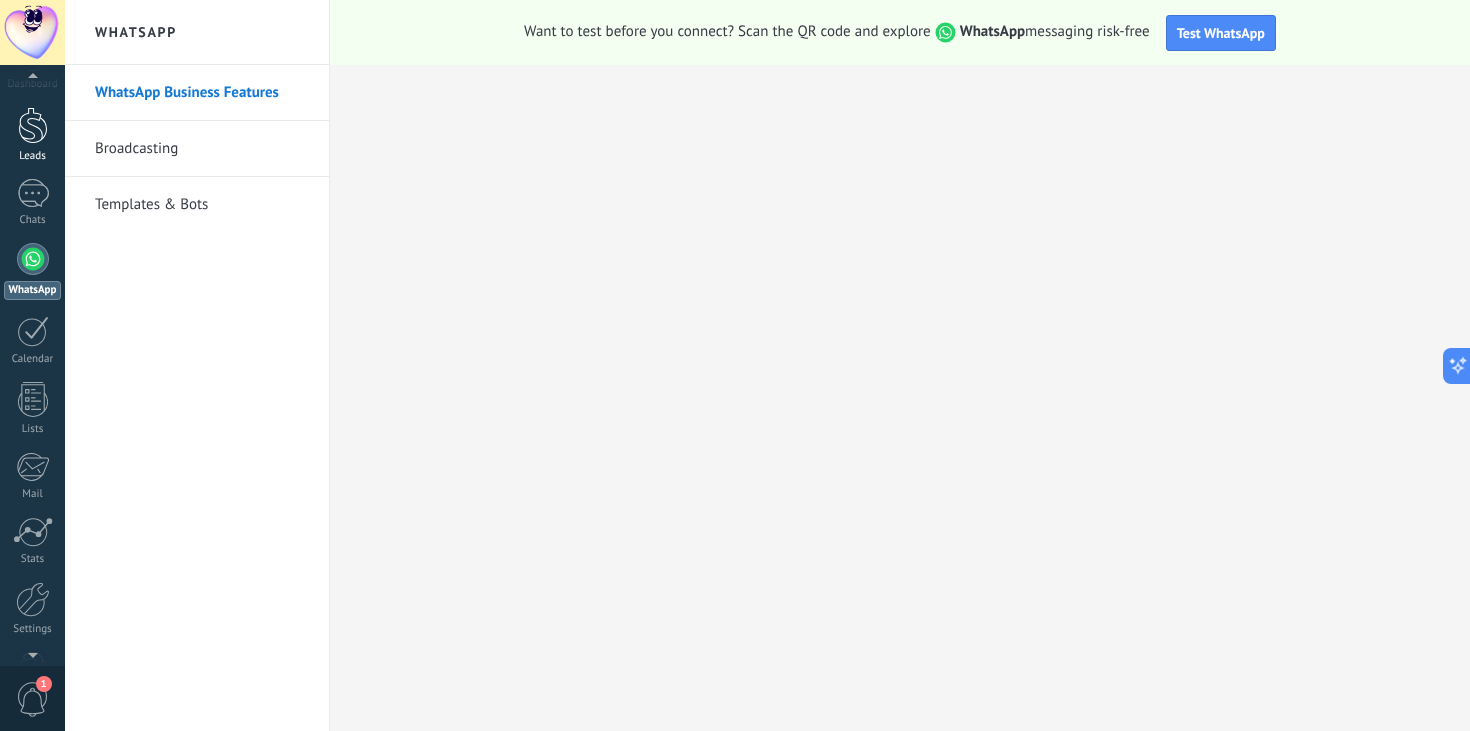 click at bounding box center (33, 125) 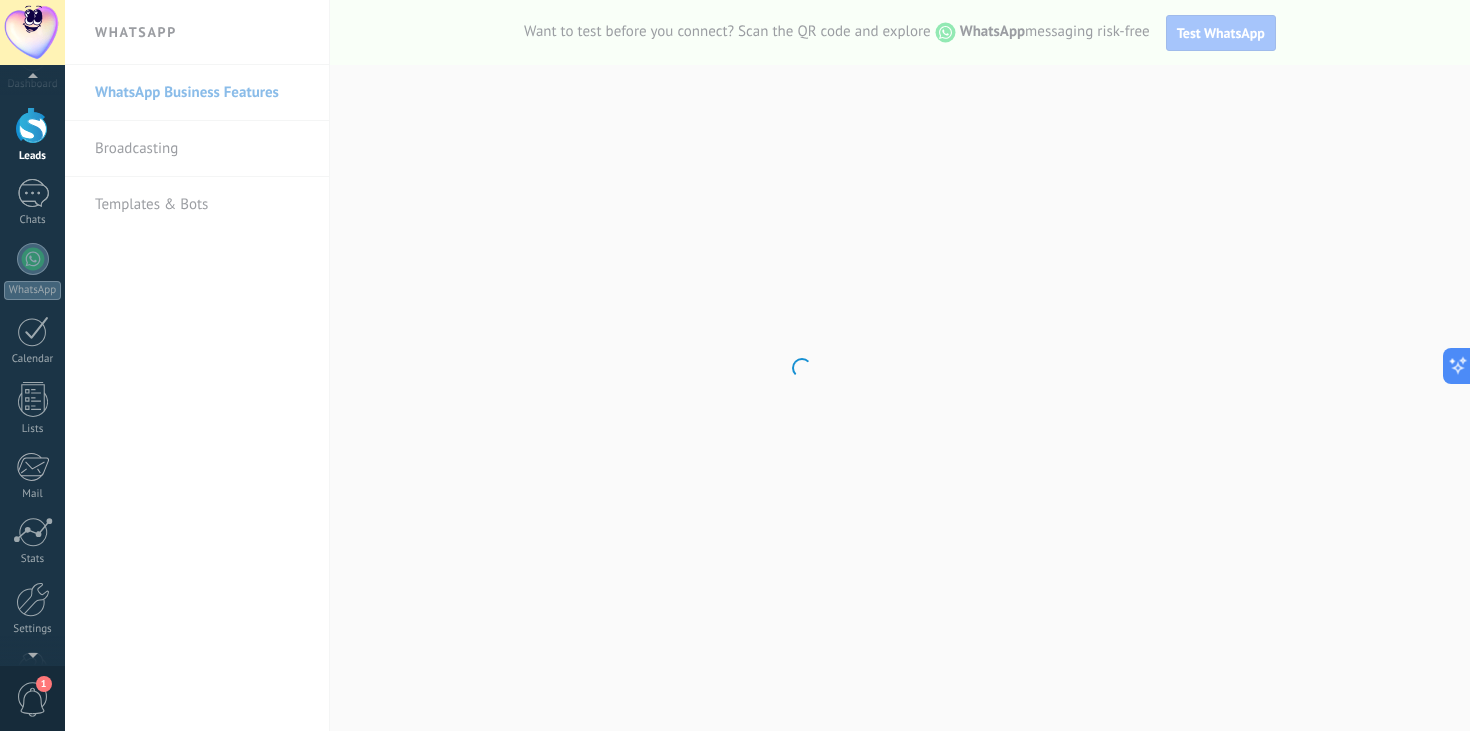 scroll, scrollTop: 0, scrollLeft: 0, axis: both 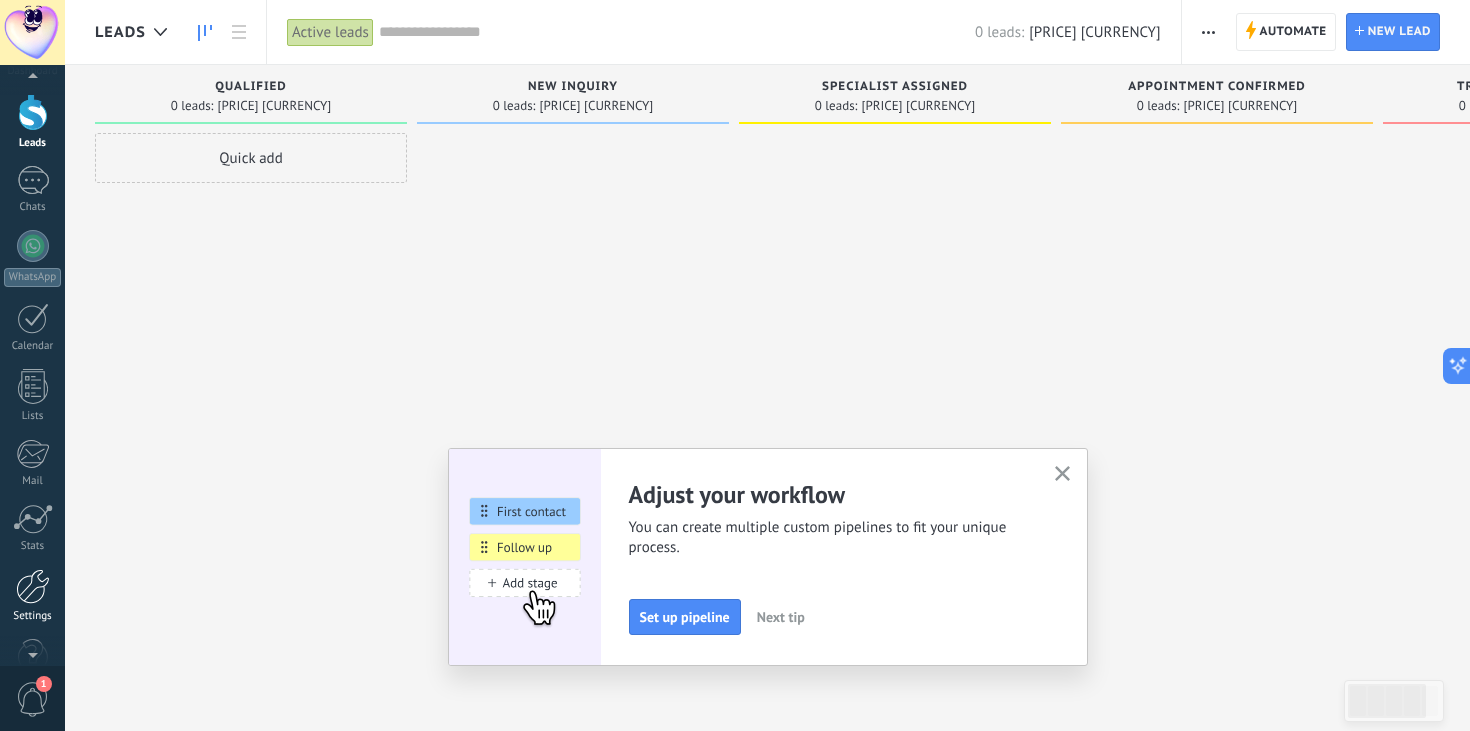 click at bounding box center (33, 586) 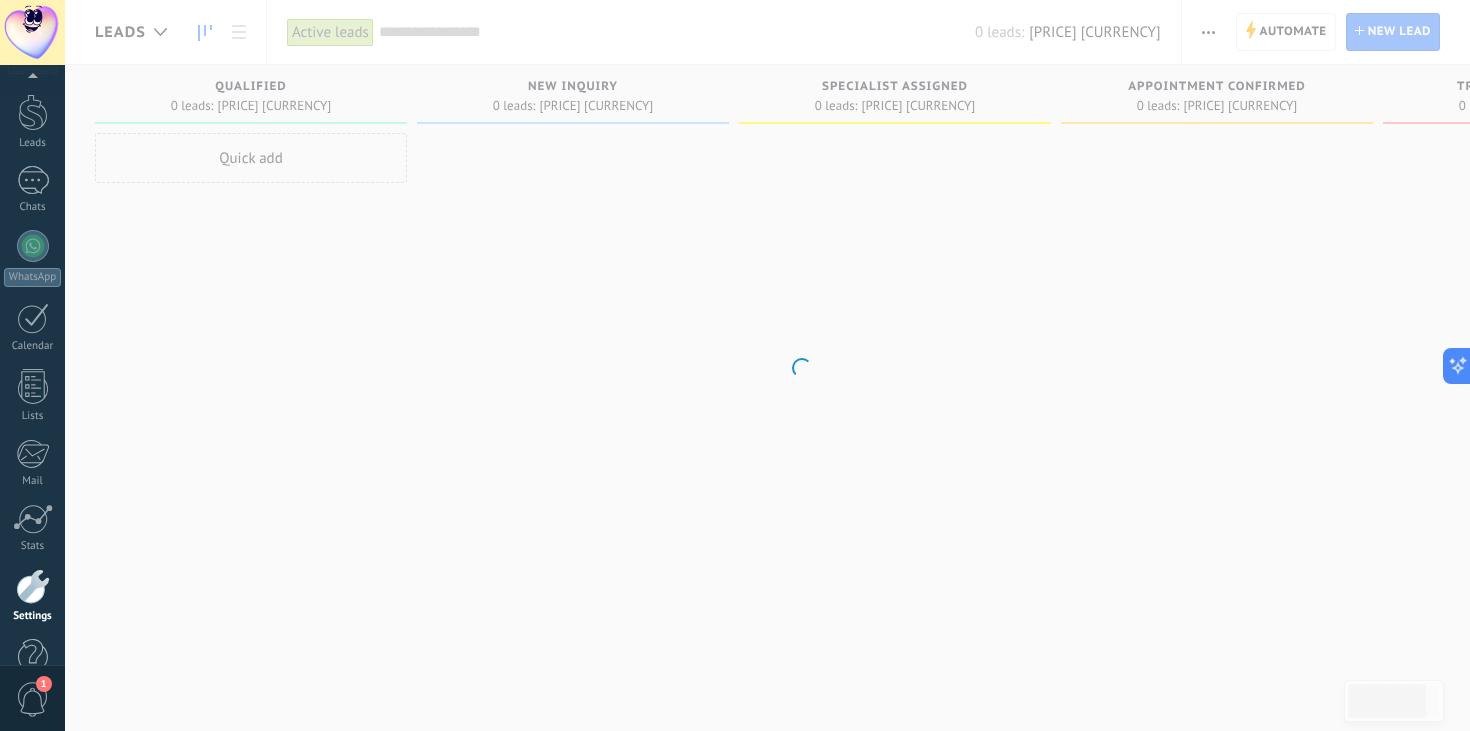 scroll, scrollTop: 101, scrollLeft: 0, axis: vertical 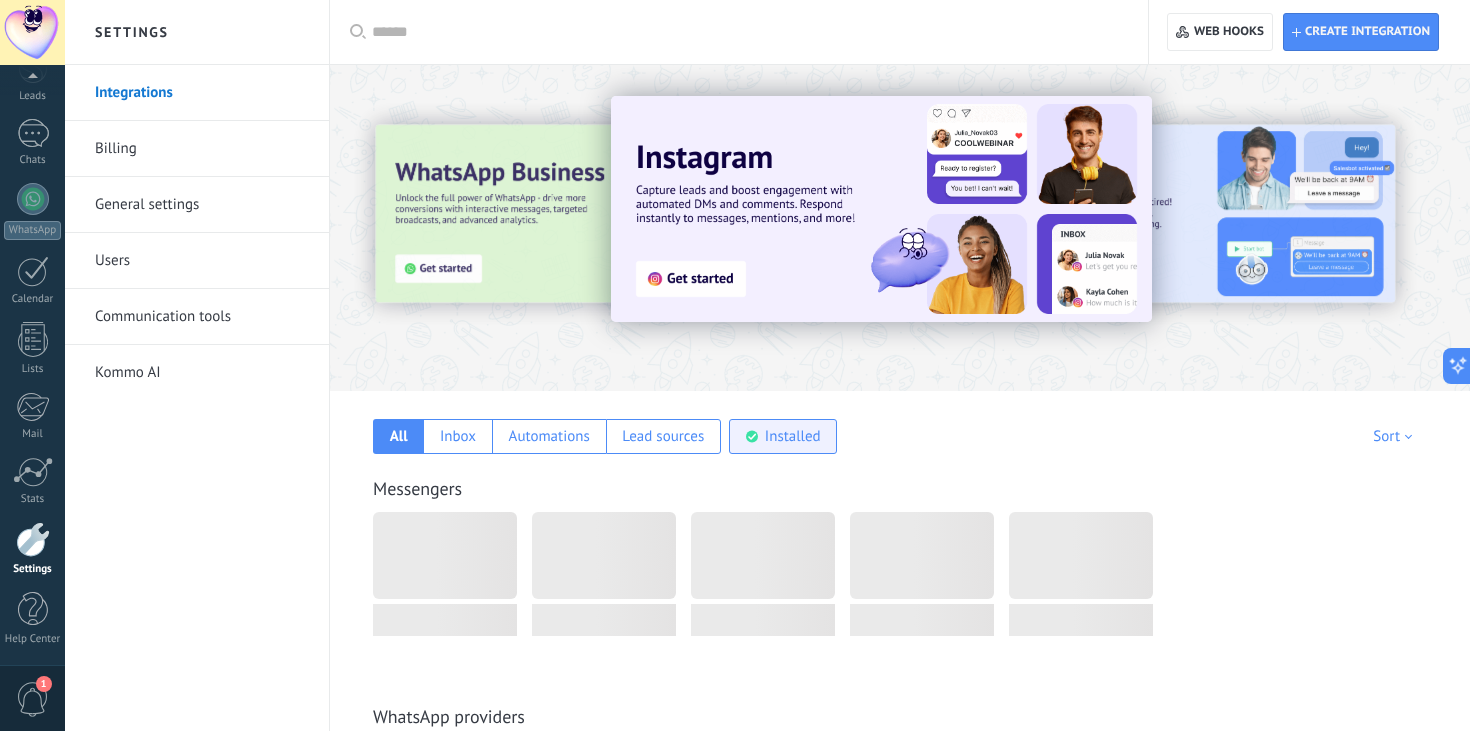 click on "Installed" at bounding box center (783, 436) 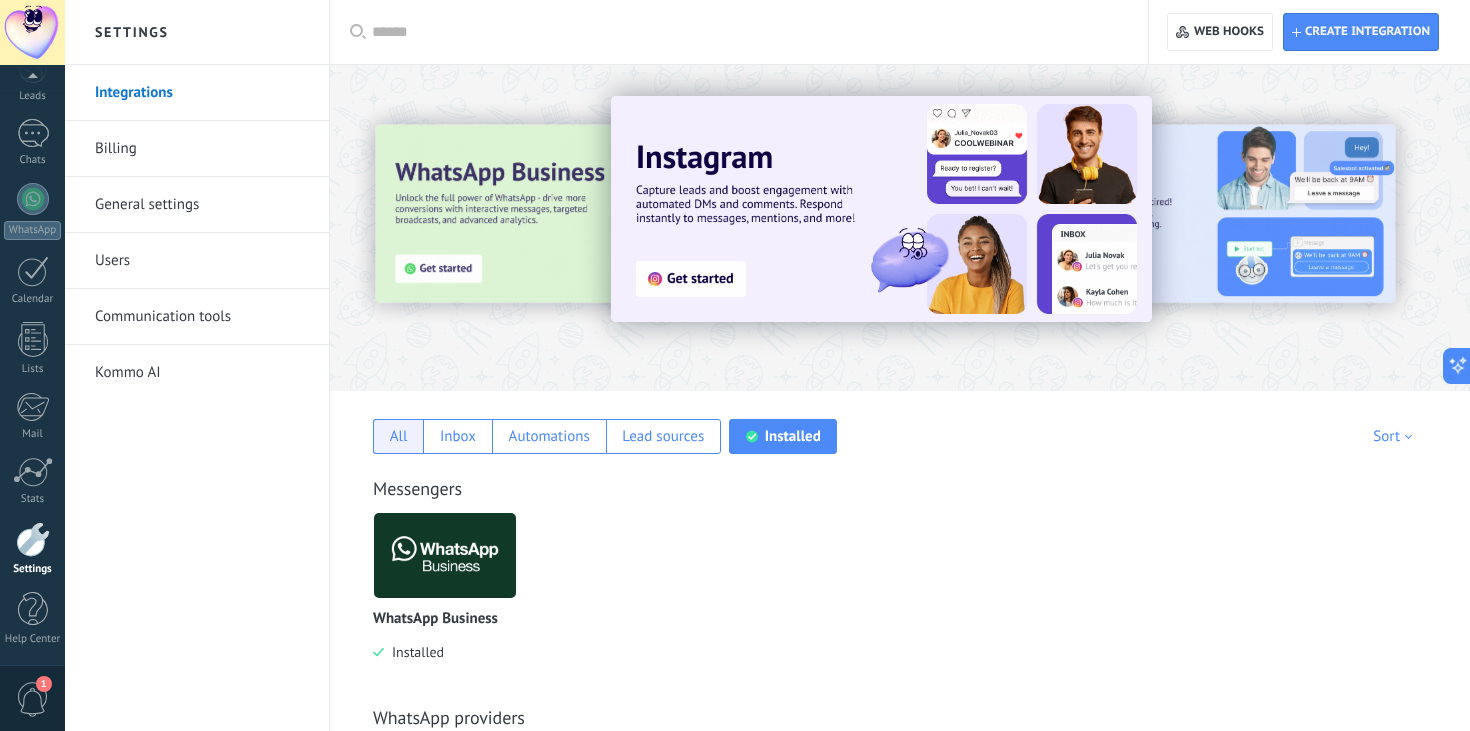 click on "All" at bounding box center [398, 436] 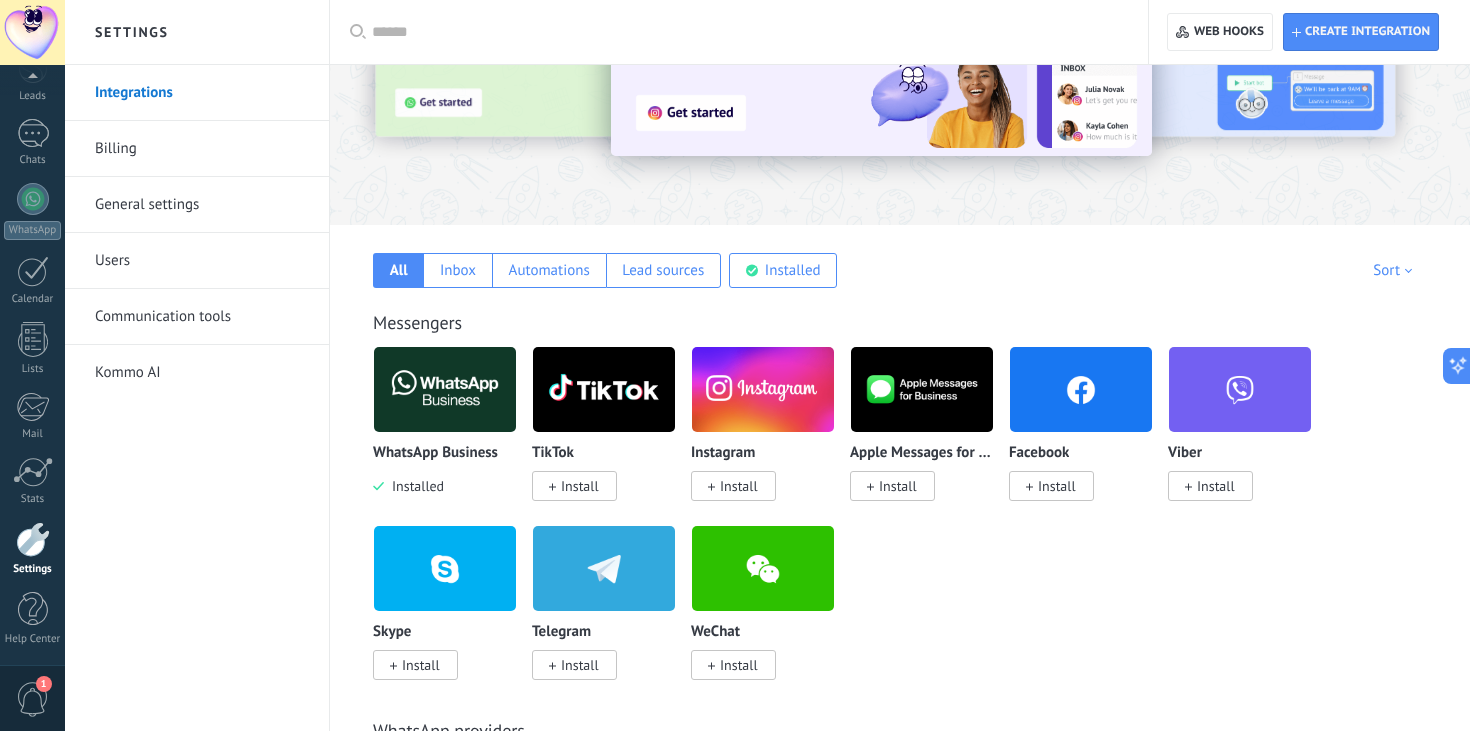 scroll, scrollTop: 168, scrollLeft: 0, axis: vertical 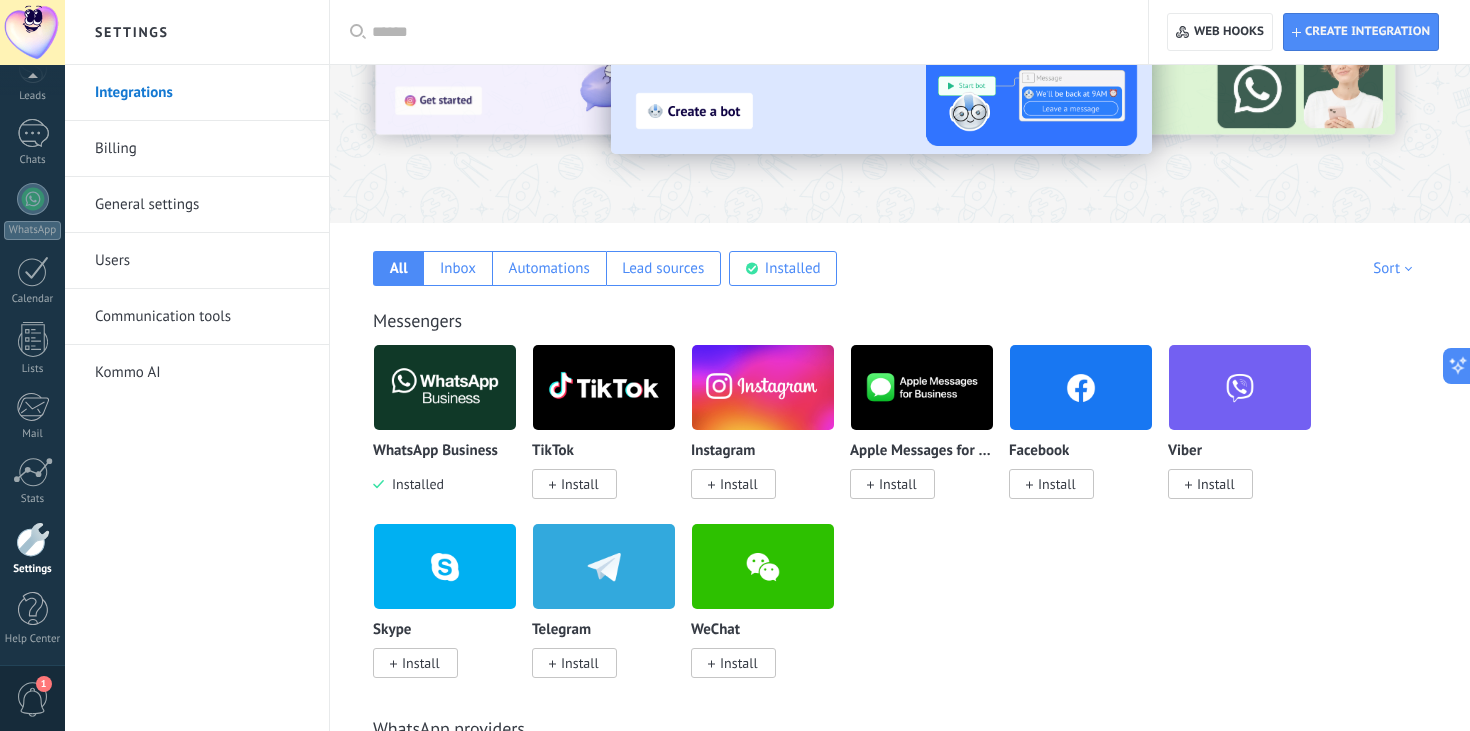 click on "Install" at bounding box center (733, 484) 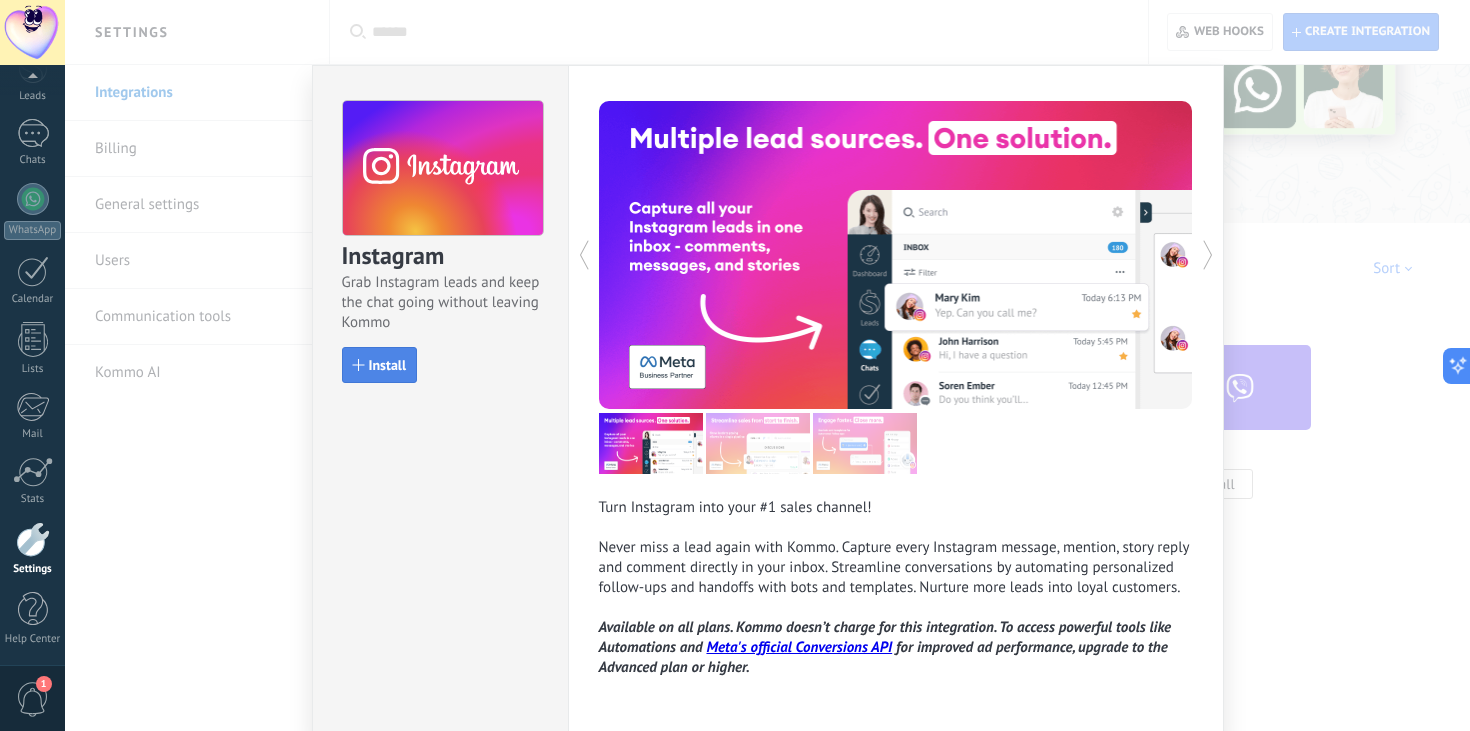 click on "Install" at bounding box center (388, 365) 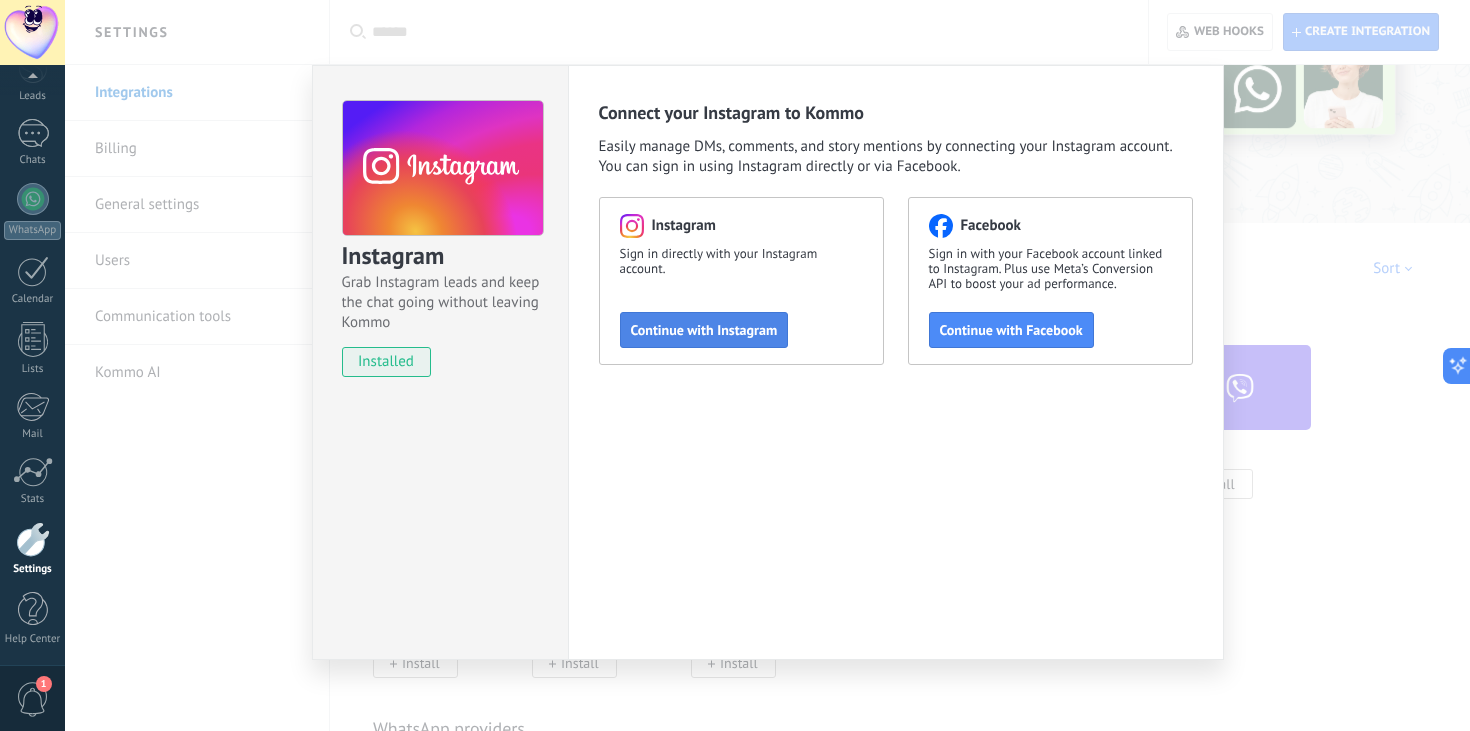 click on "Continue with Instagram" at bounding box center [704, 330] 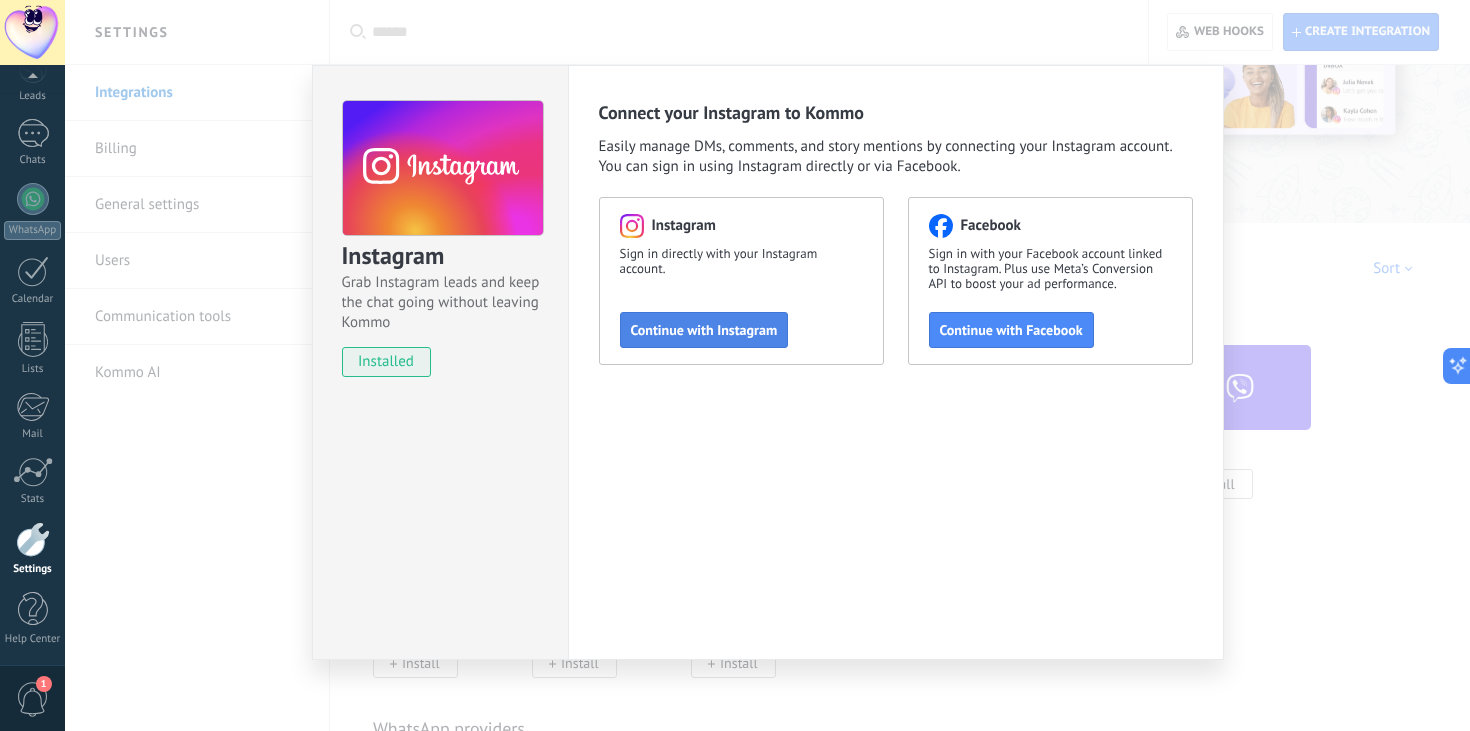 click on "Continue with Instagram" at bounding box center [704, 330] 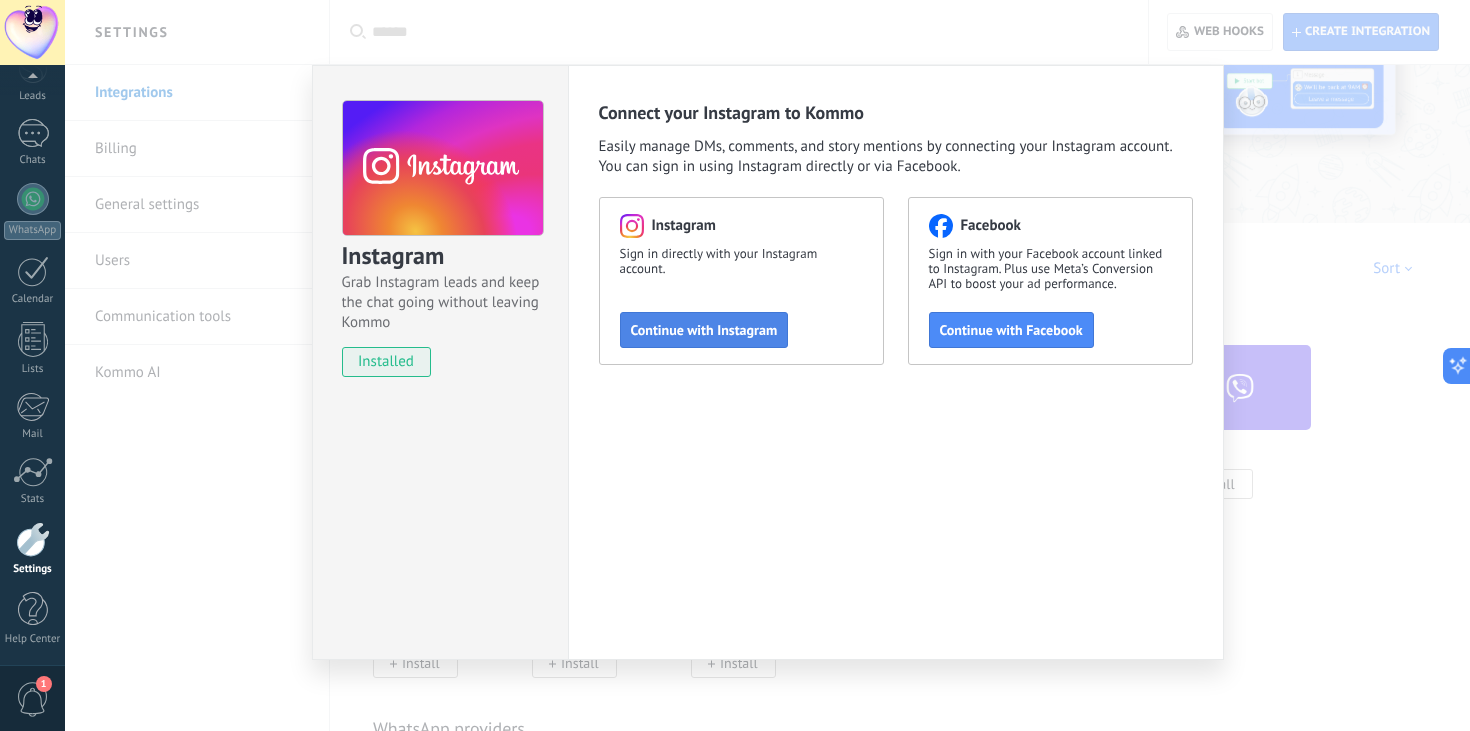 click on "Continue with Instagram" at bounding box center [704, 330] 